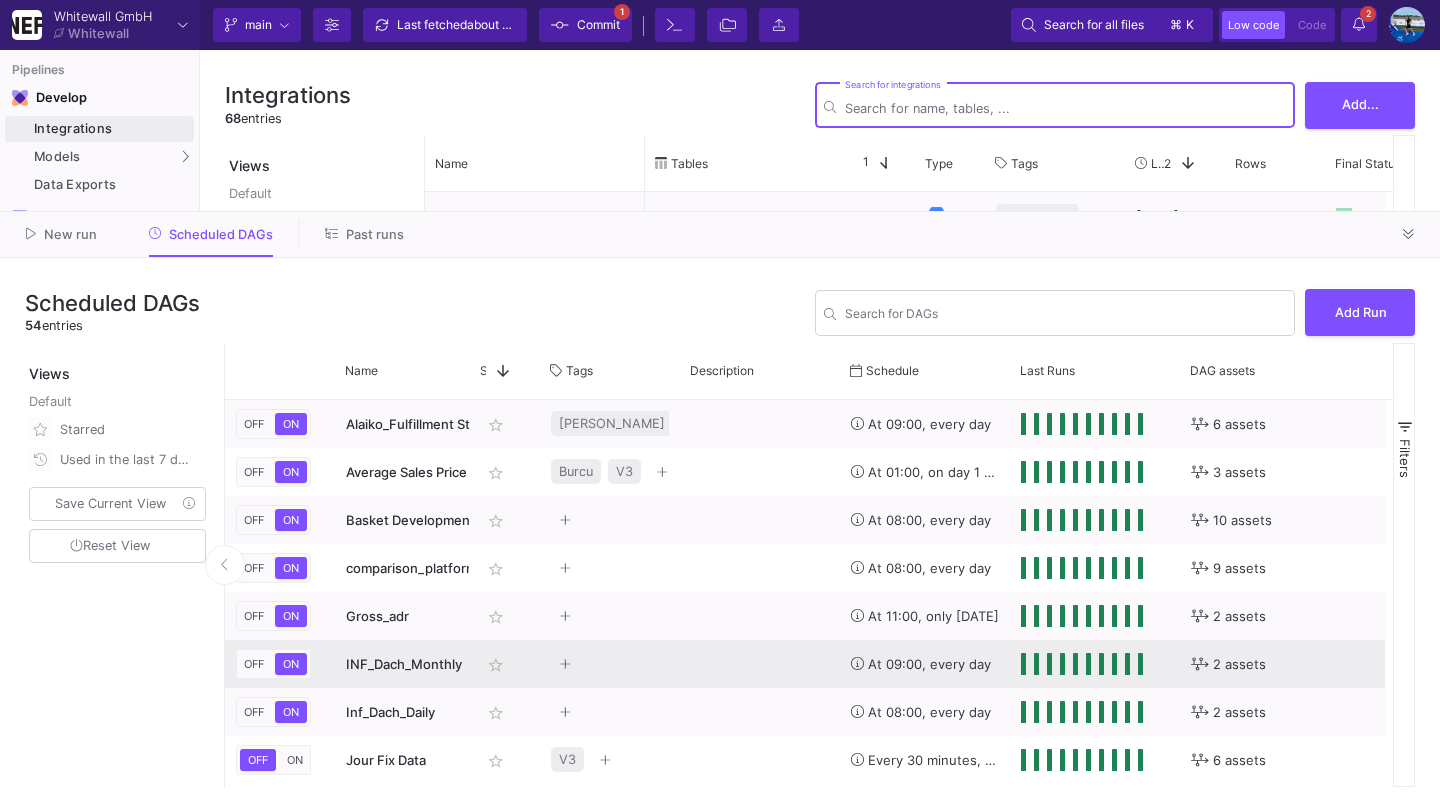 scroll, scrollTop: 0, scrollLeft: 0, axis: both 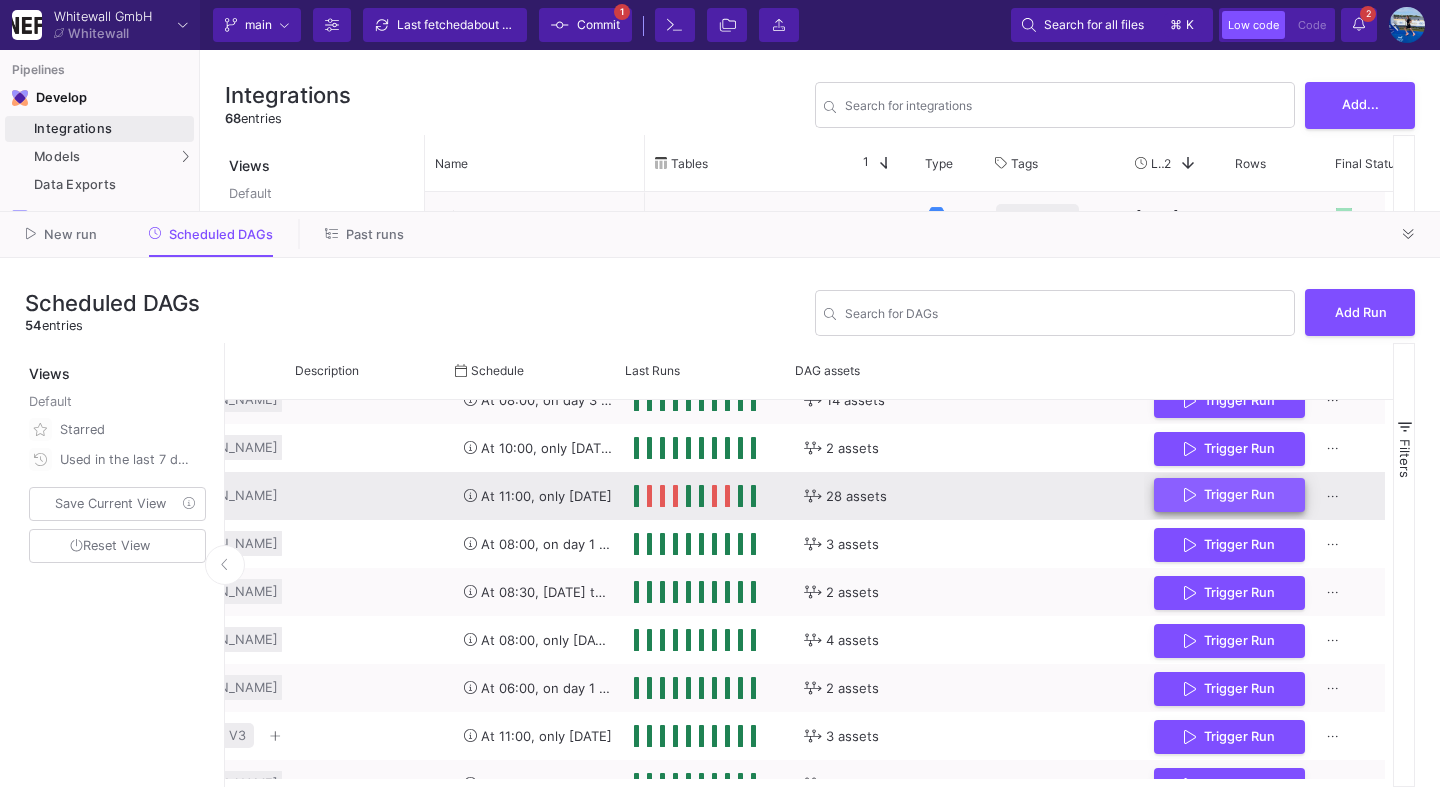 click on "Trigger Run" at bounding box center (1229, 495) 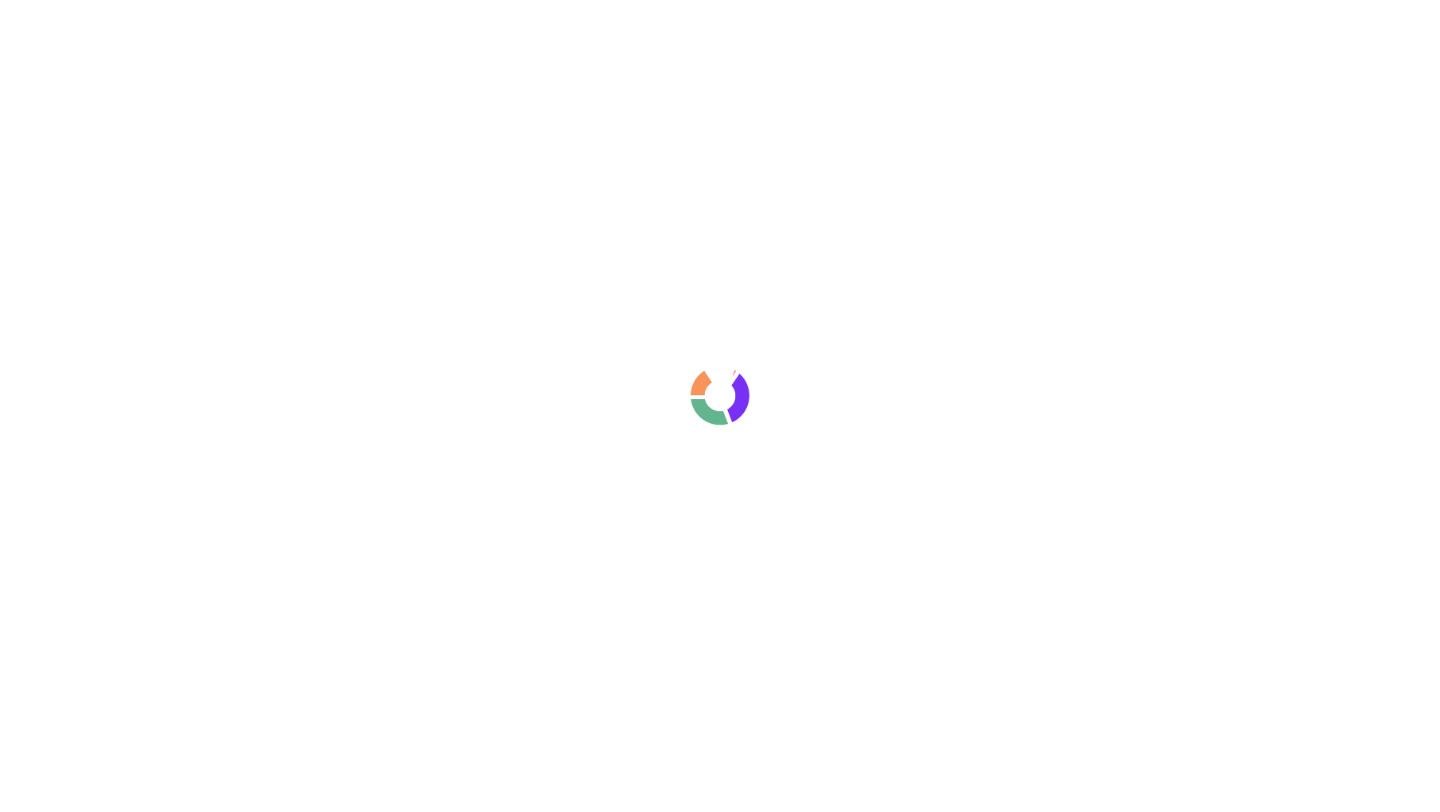 scroll, scrollTop: 0, scrollLeft: 0, axis: both 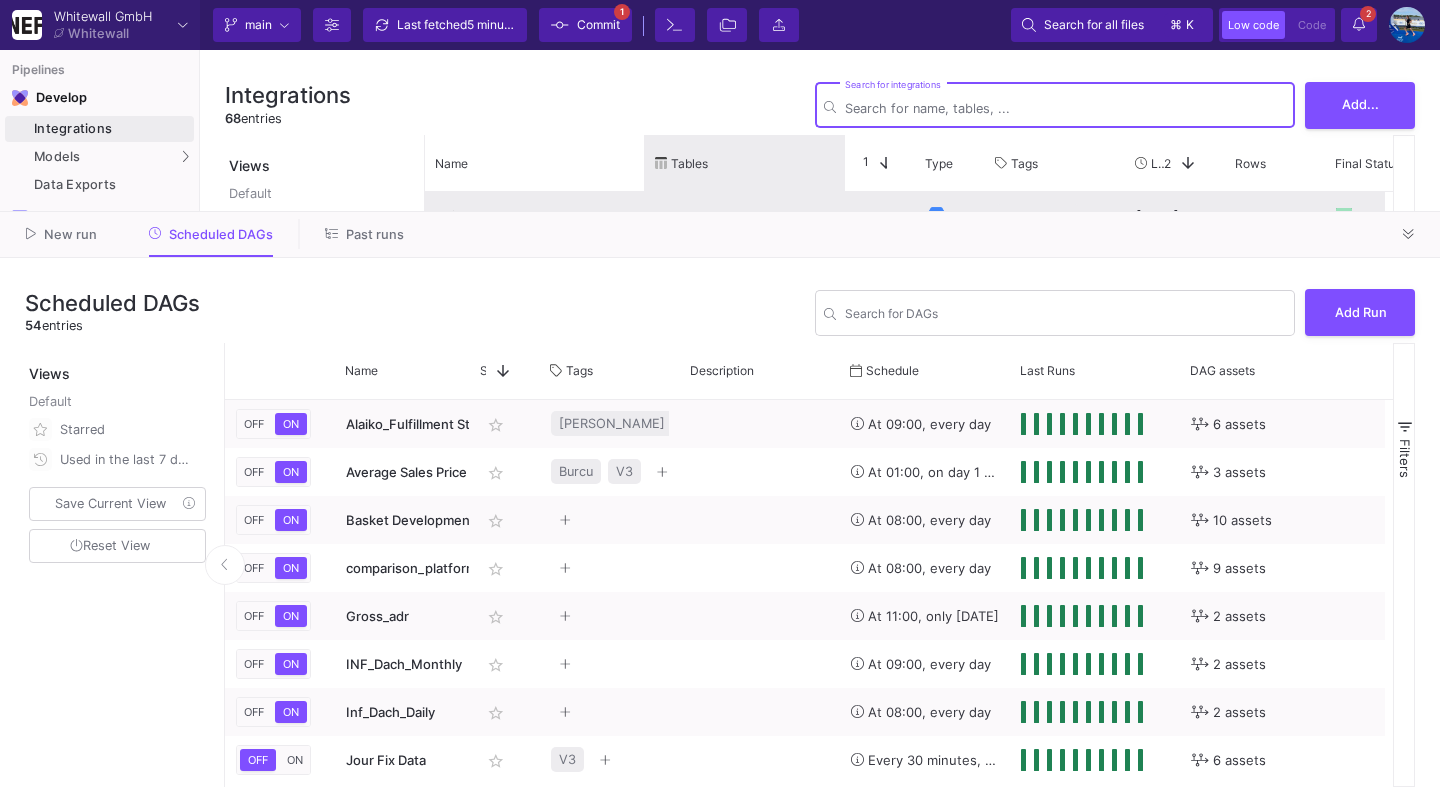 click on "Name
Tables
Star
1
Type" 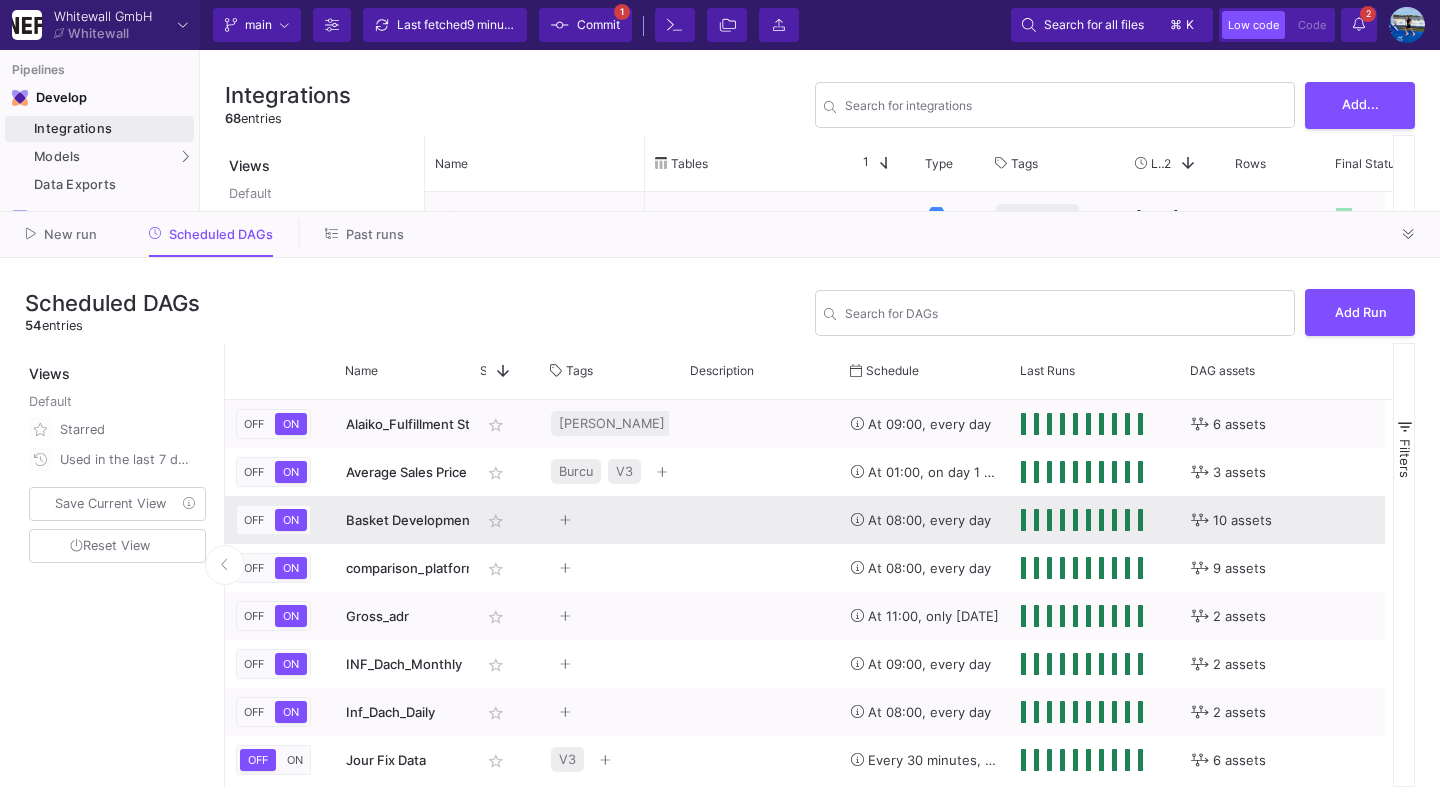 scroll, scrollTop: 432, scrollLeft: 0, axis: vertical 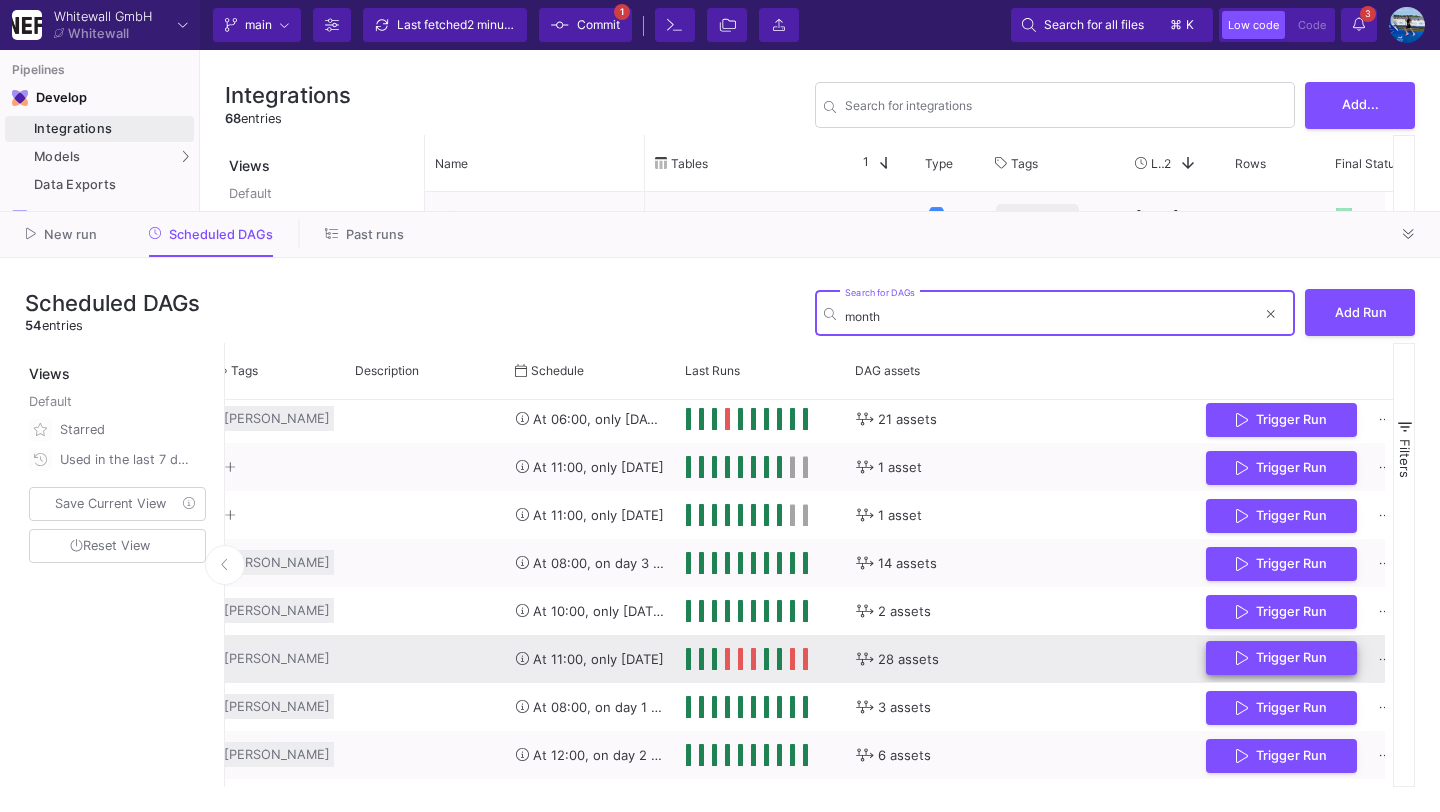 type on "month" 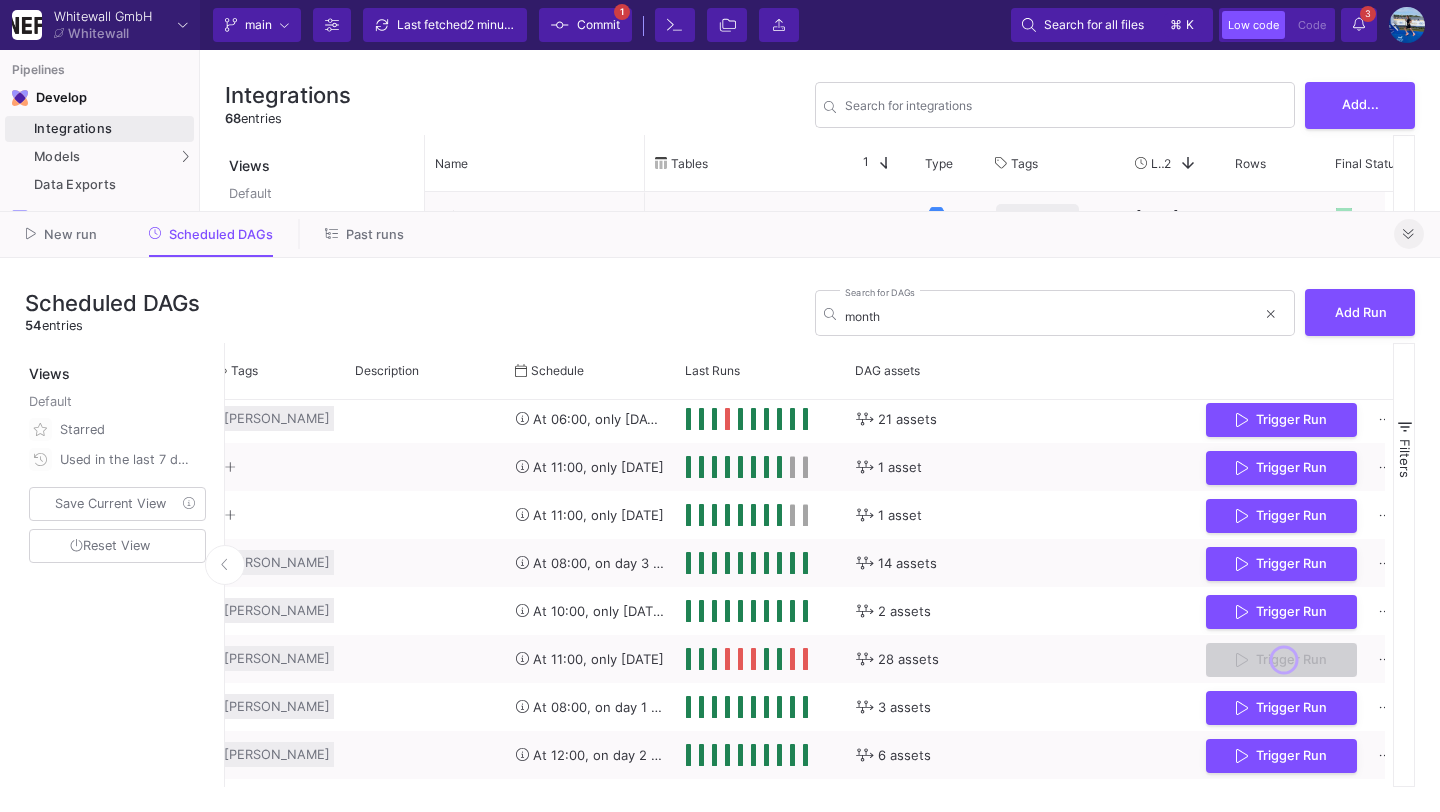 click 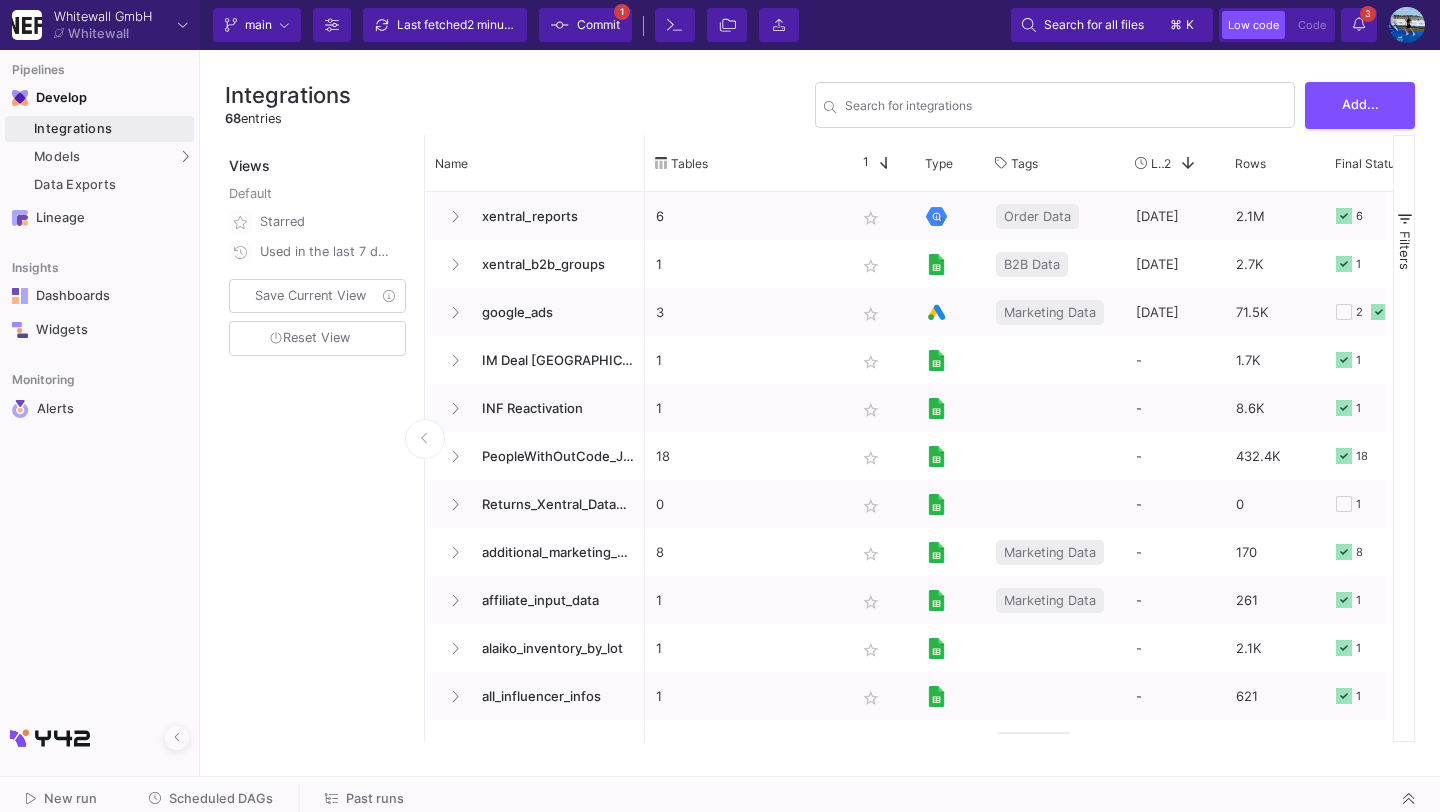 click 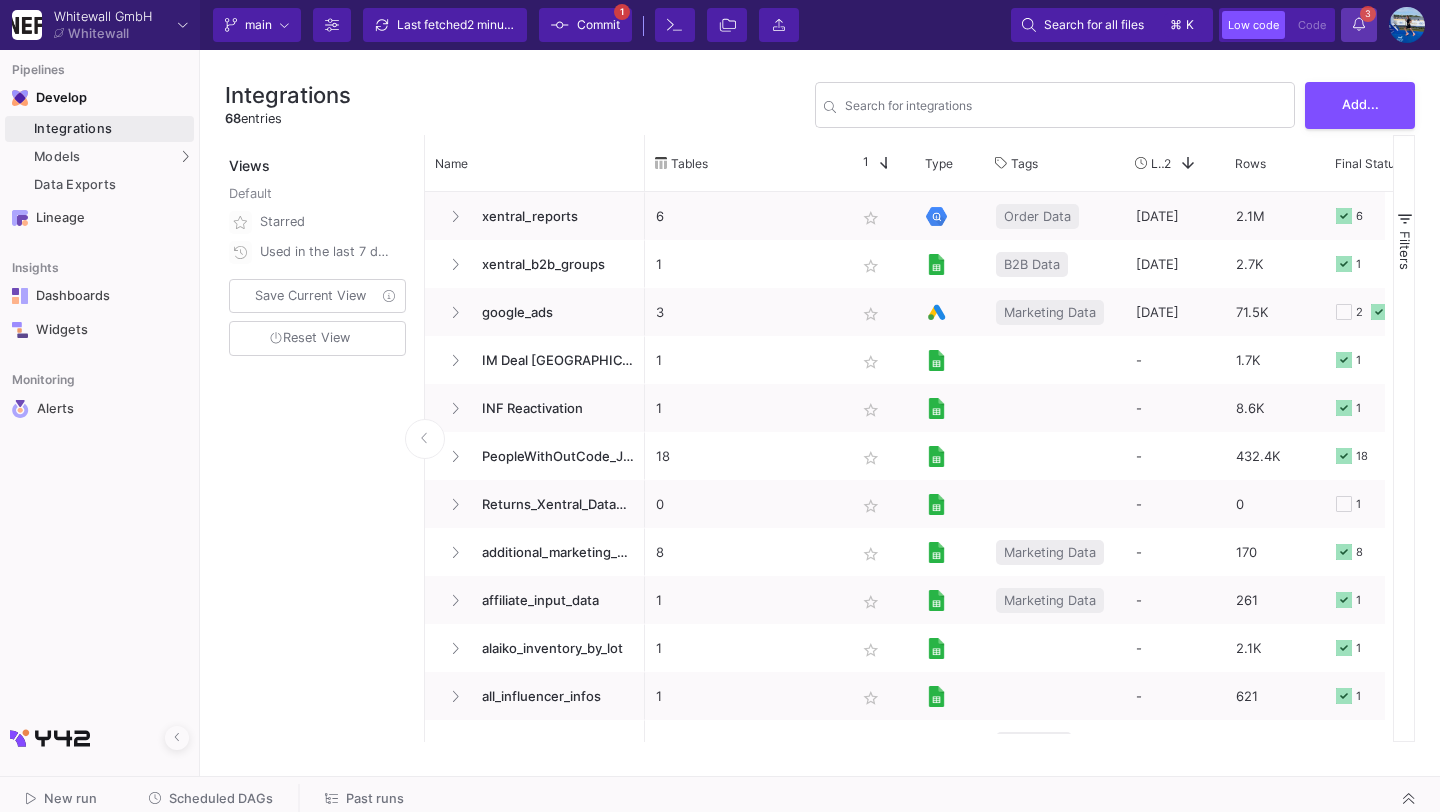 click on "3 3 Notifications" 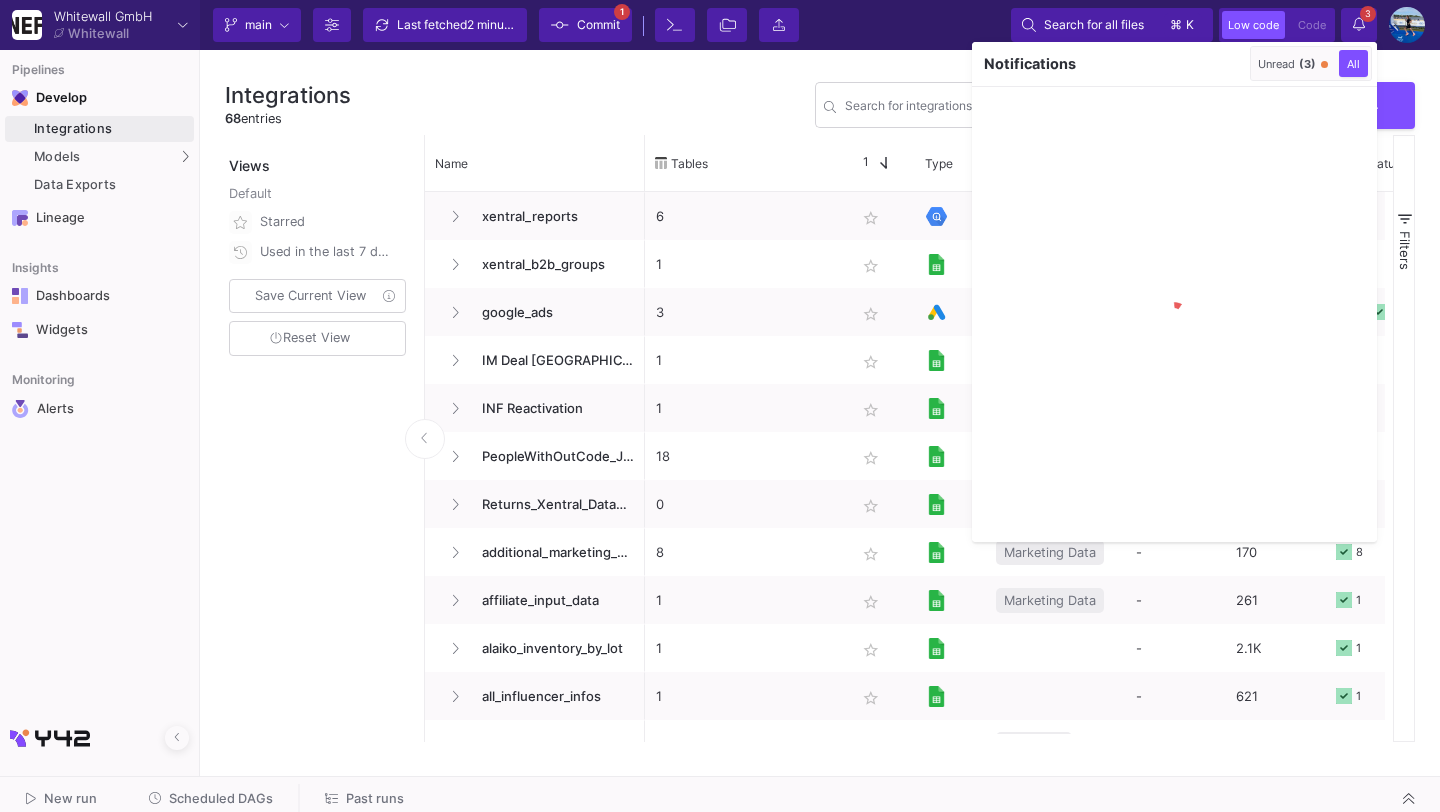 click on "Unread  (3)" at bounding box center [1287, 64] 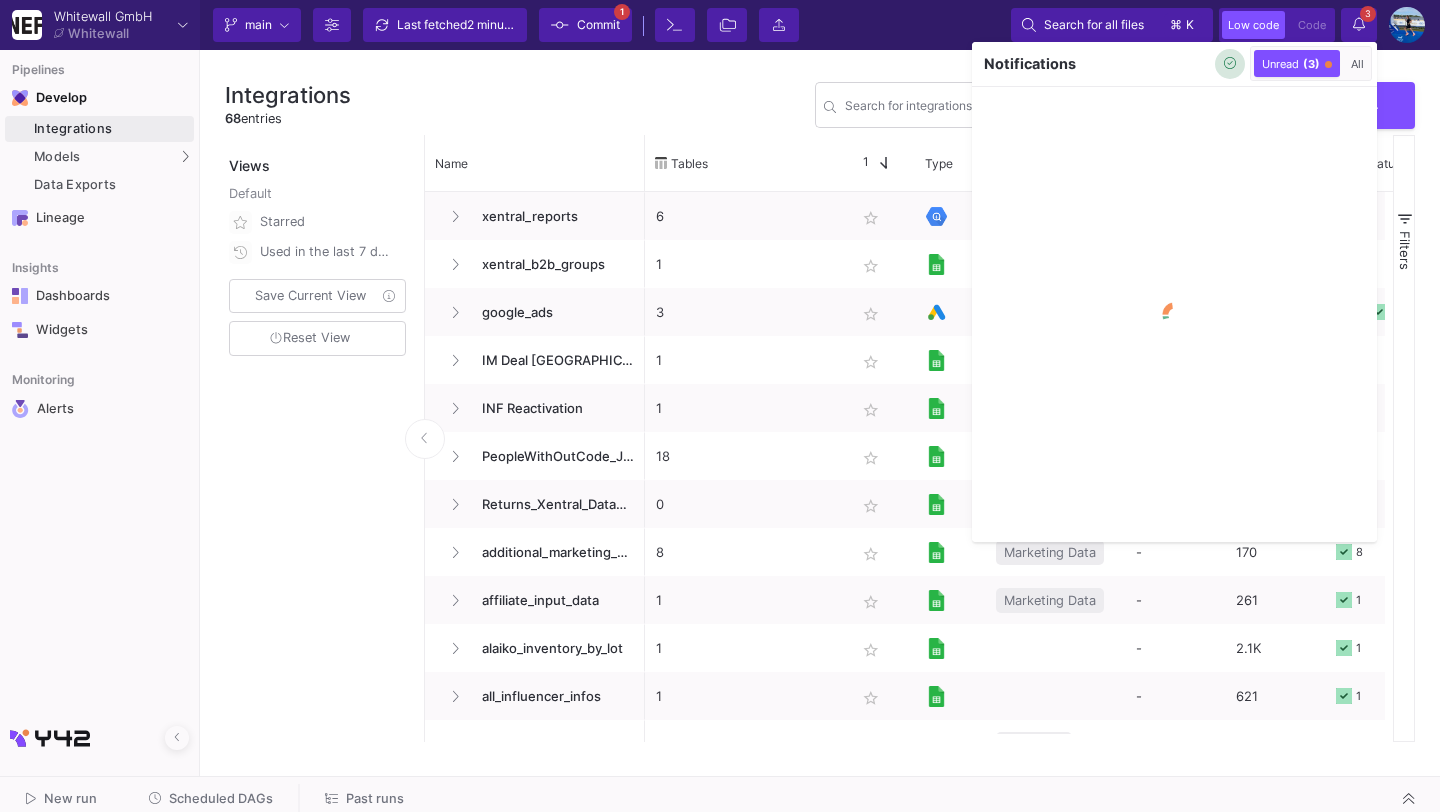 click 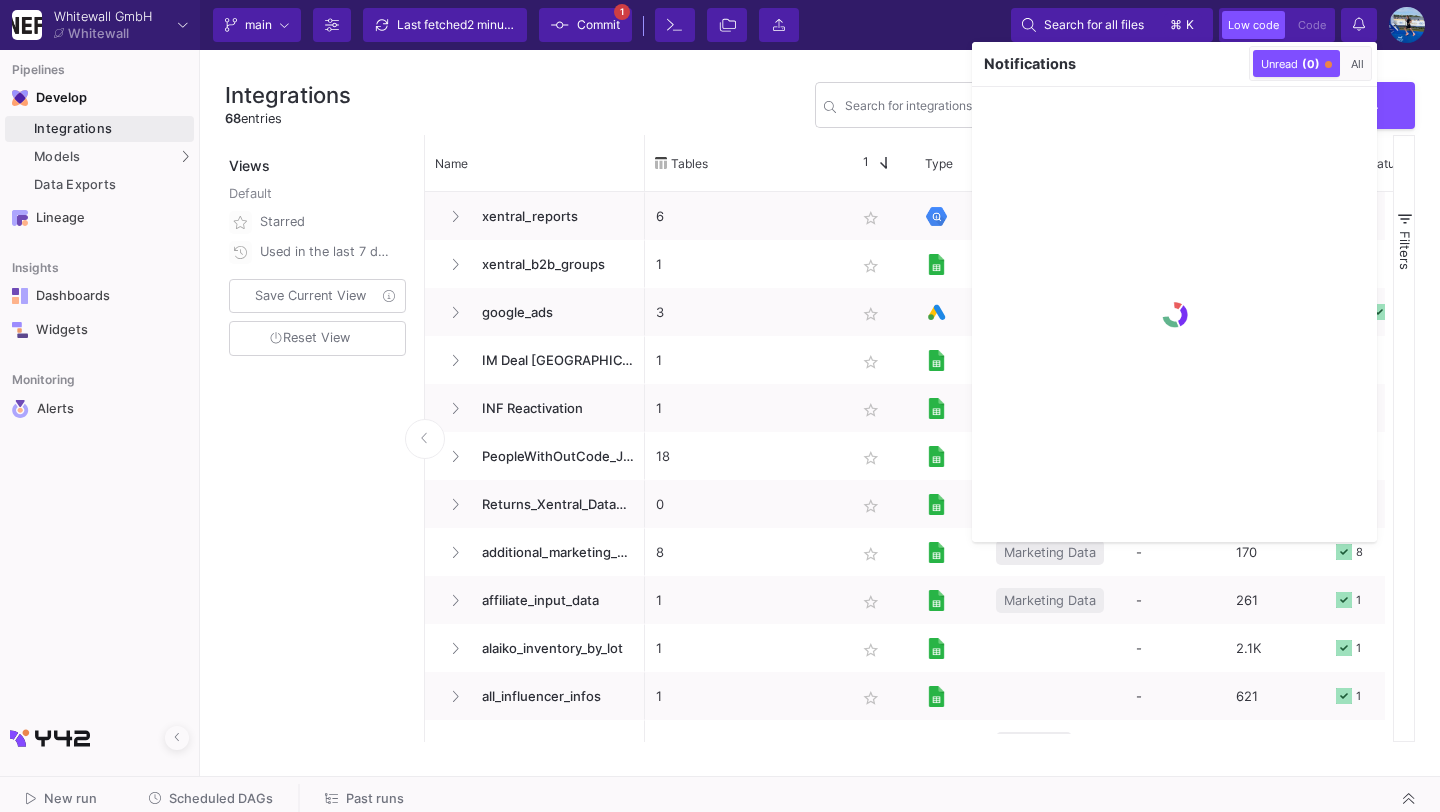 click at bounding box center (720, 406) 